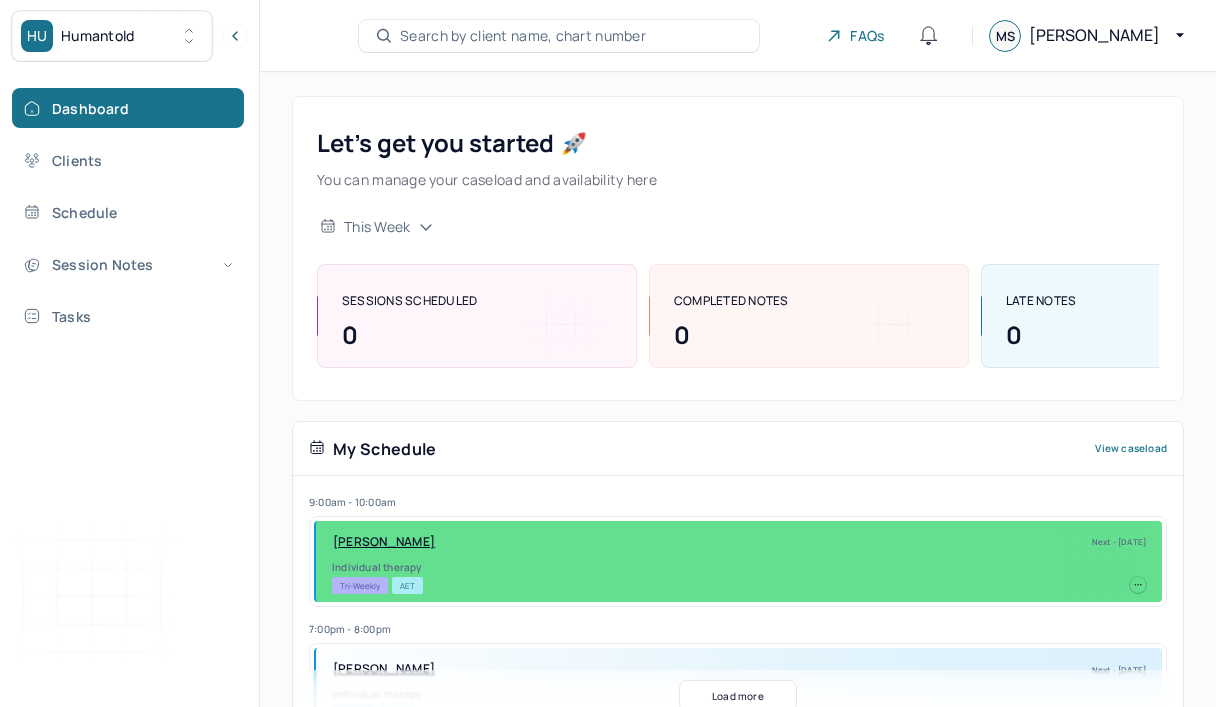 scroll, scrollTop: 0, scrollLeft: 0, axis: both 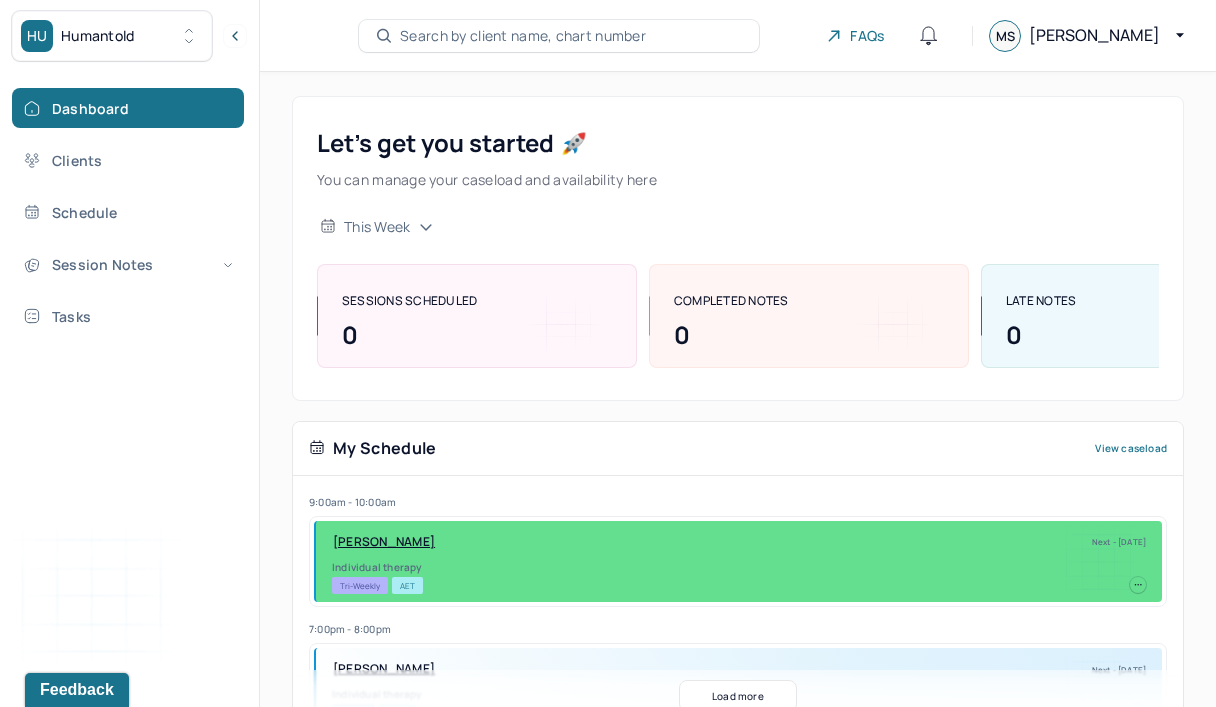 click on "Session Notes" at bounding box center (128, 264) 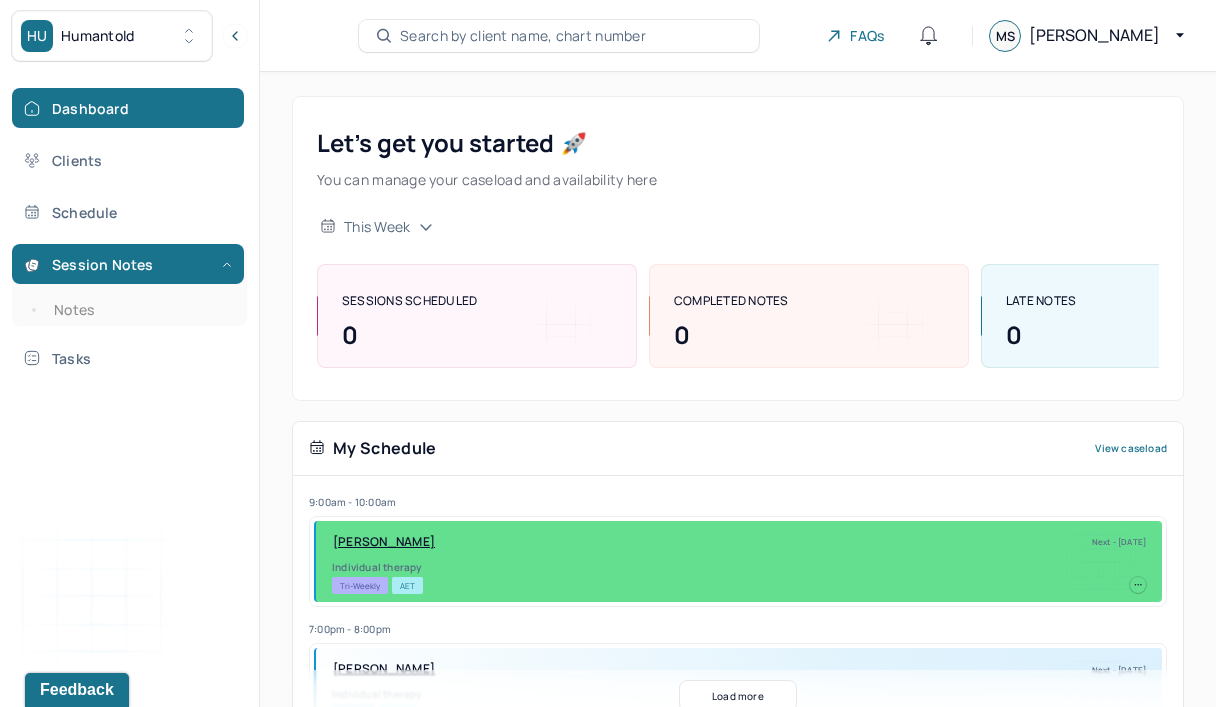 click on "Notes" at bounding box center [139, 310] 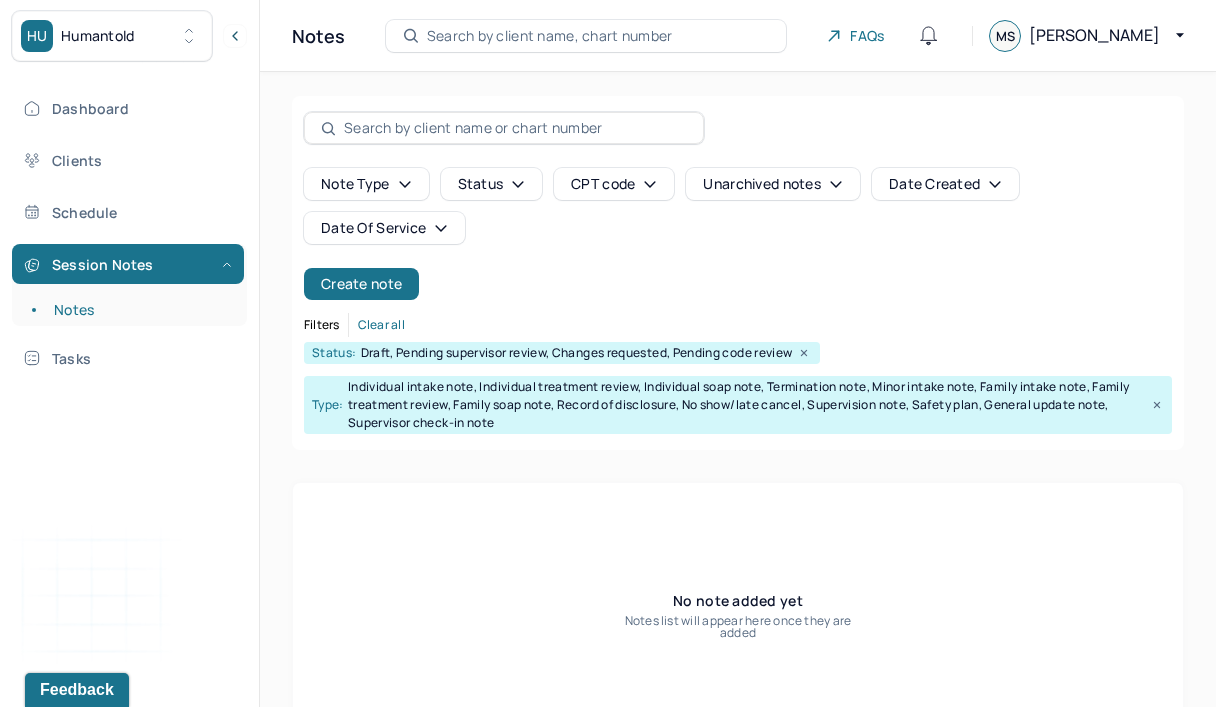 click on "Create note" at bounding box center [361, 284] 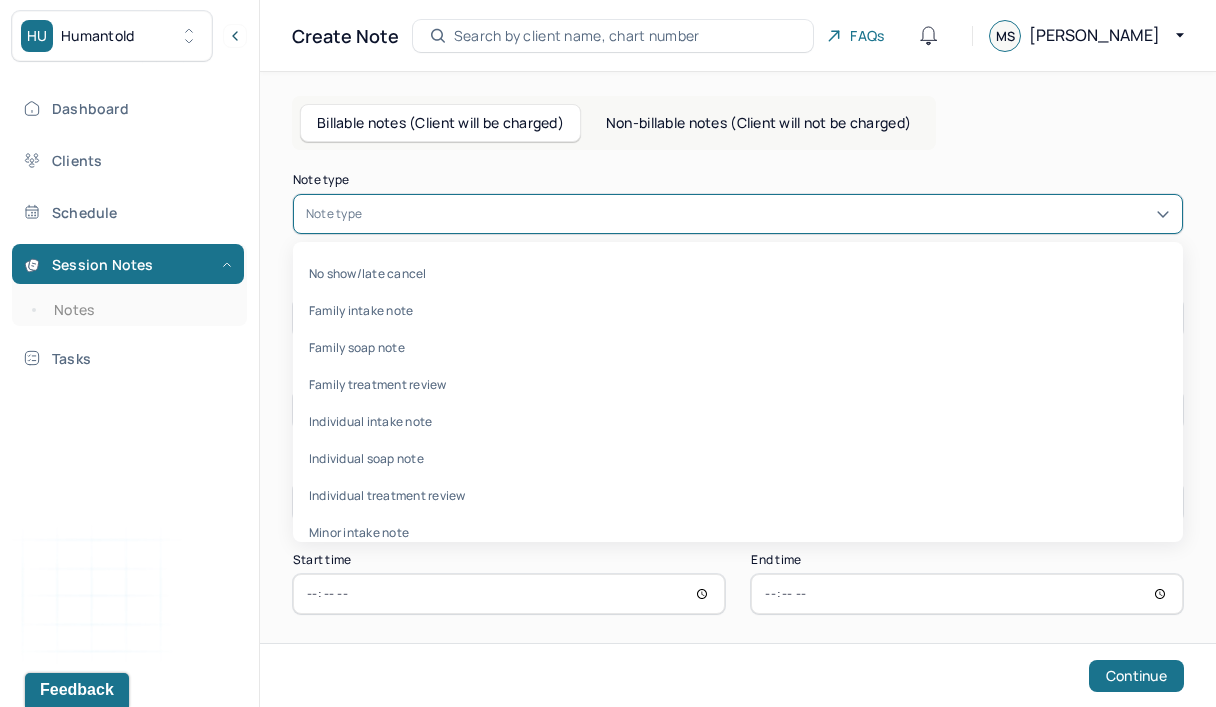 click at bounding box center (768, 214) 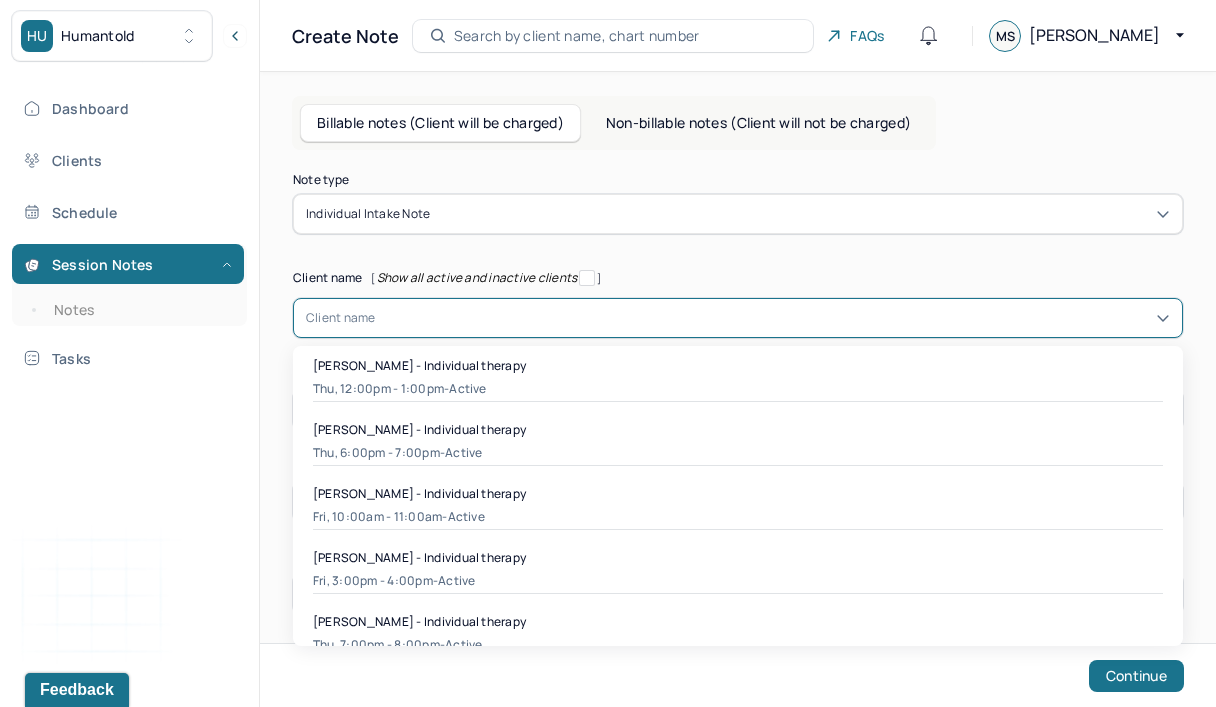click on "Client name" at bounding box center [341, 318] 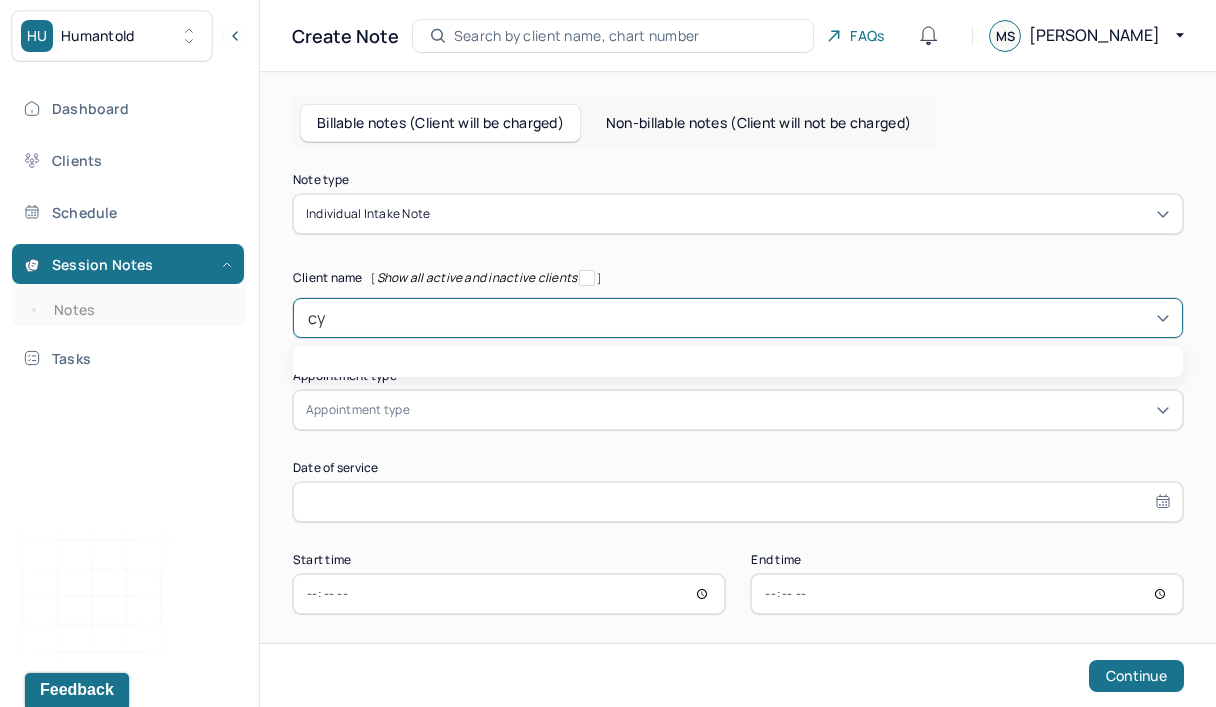 type on "cyn" 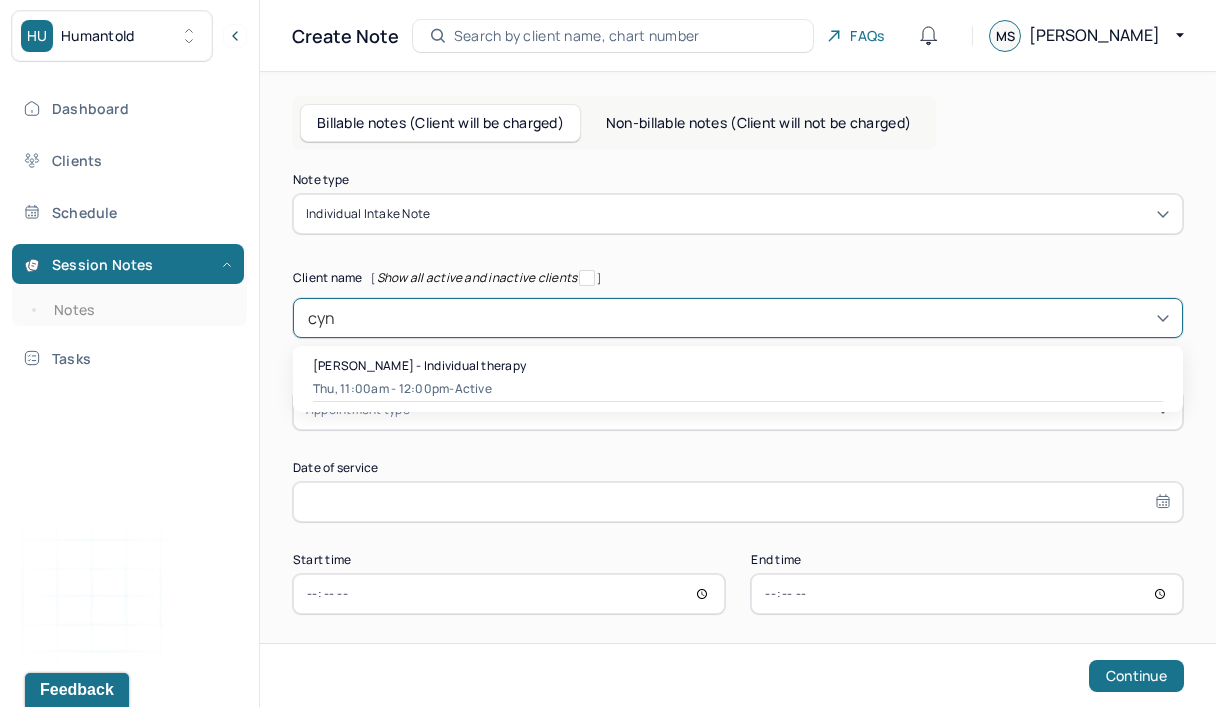 click on "Thu, 11:00am - 12:00pm  -  active" at bounding box center (738, 389) 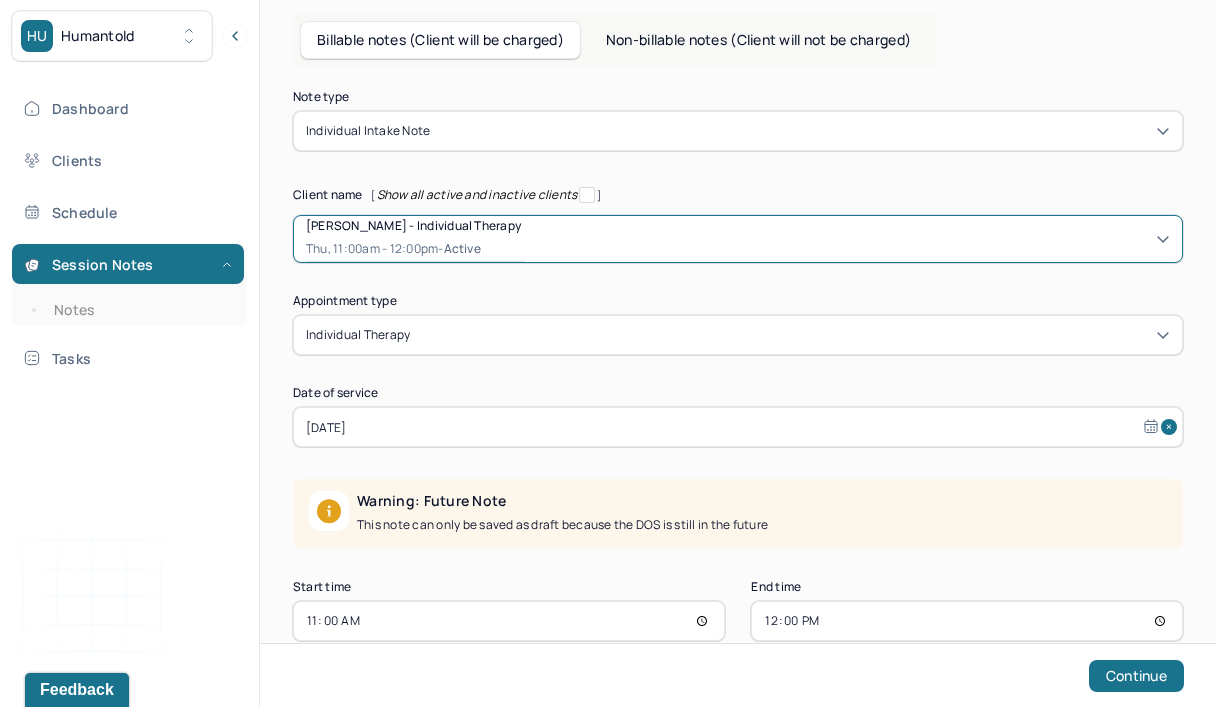 scroll, scrollTop: 122, scrollLeft: 0, axis: vertical 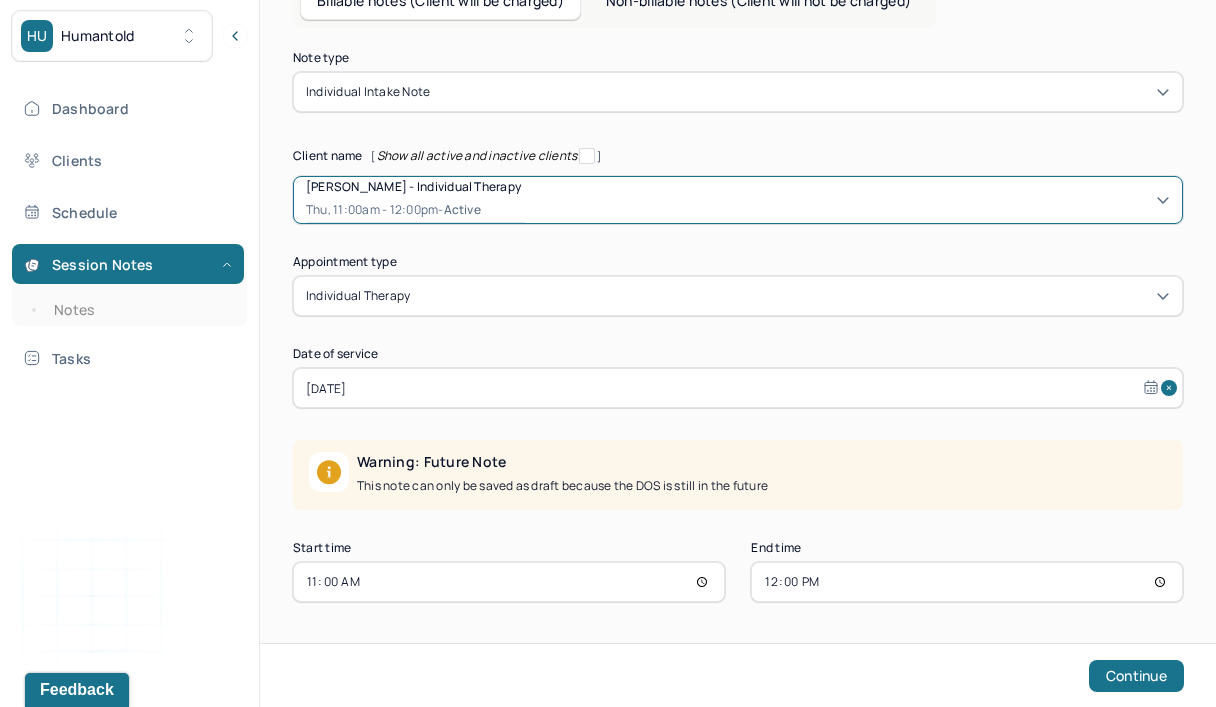 select on "6" 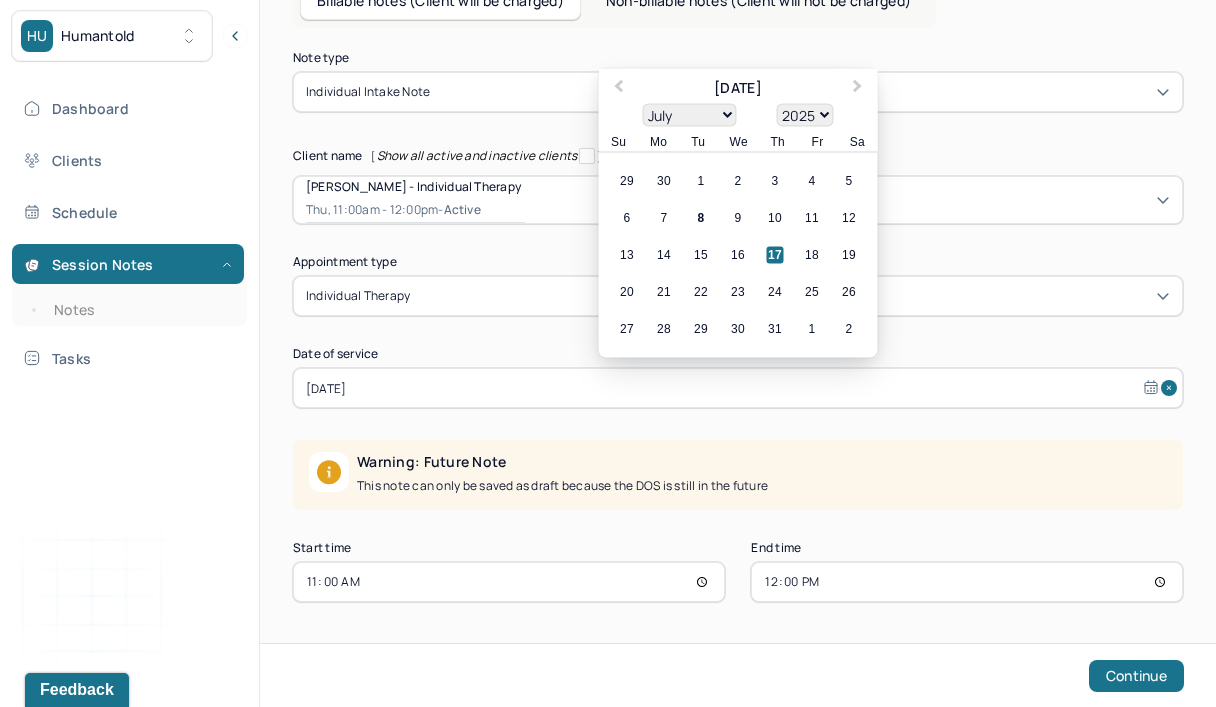 click on "[DATE]" at bounding box center [738, 388] 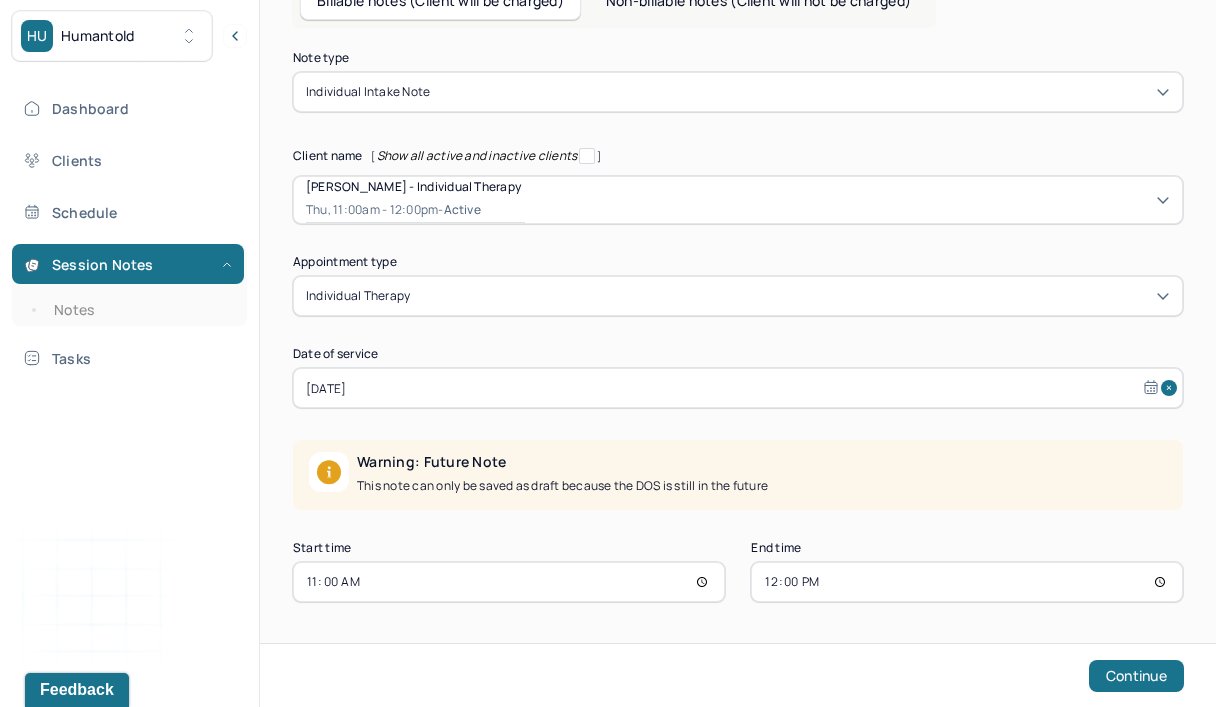 click on "12:00" at bounding box center [967, 582] 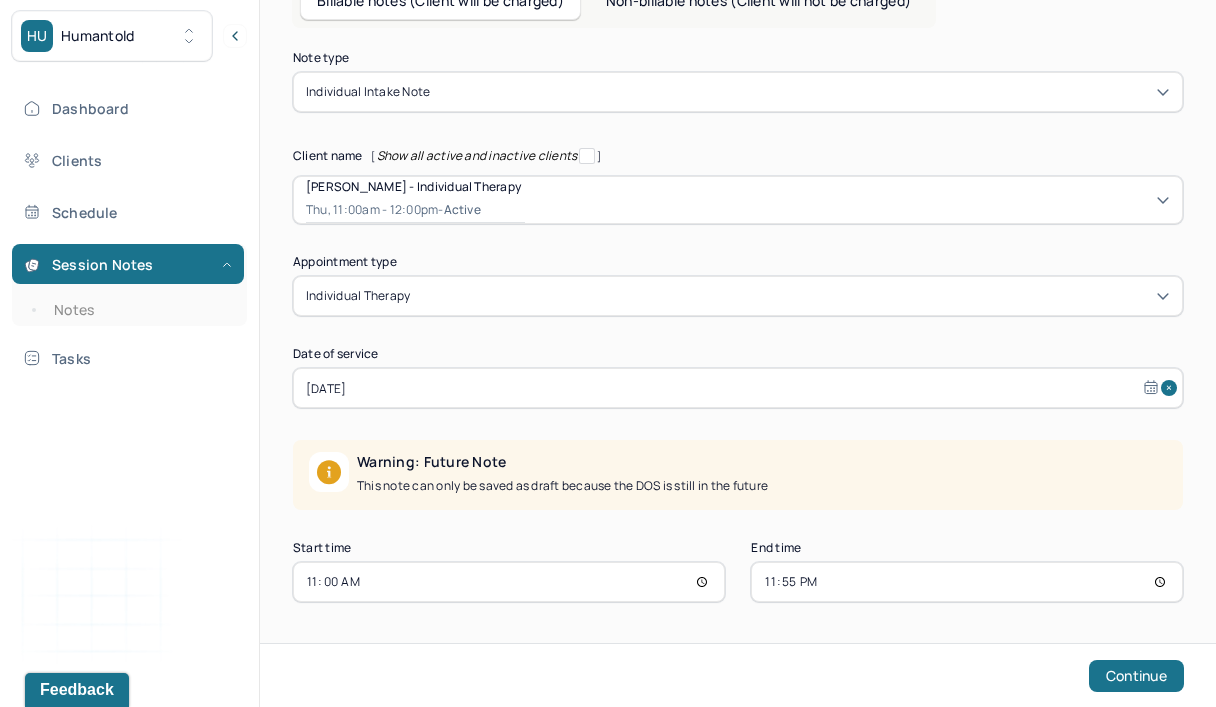 type on "11:55" 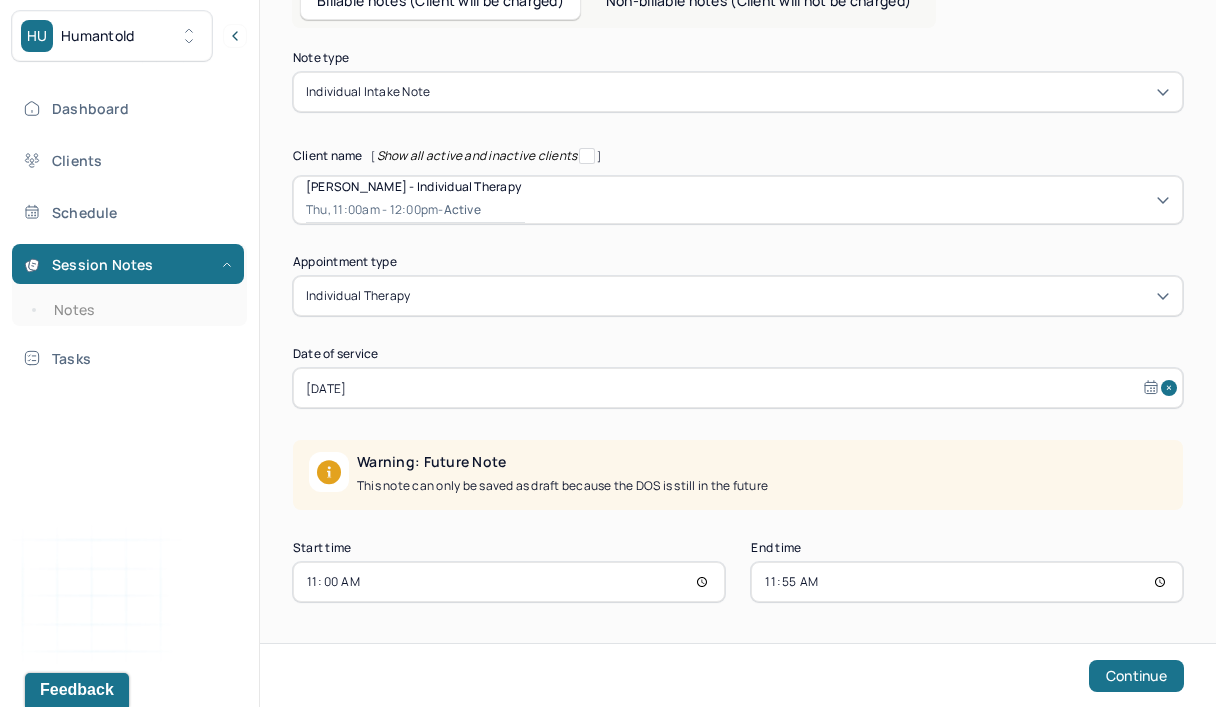 click on "Continue" at bounding box center [1136, 676] 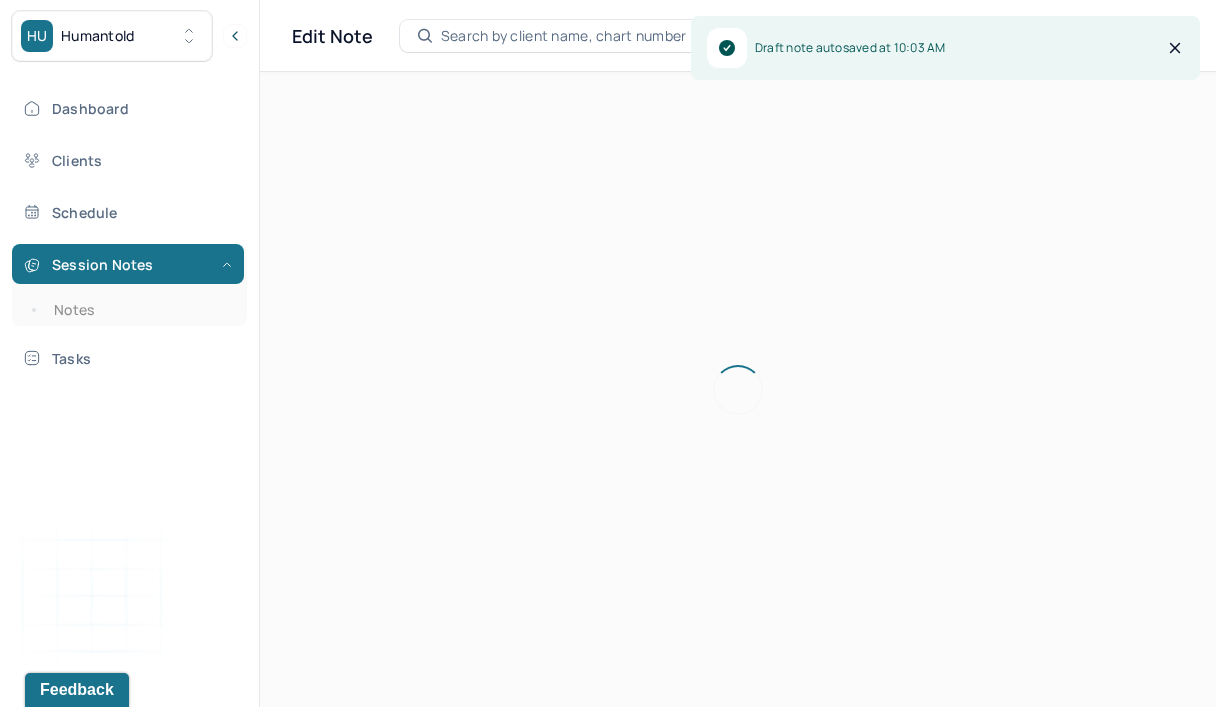scroll, scrollTop: 0, scrollLeft: 0, axis: both 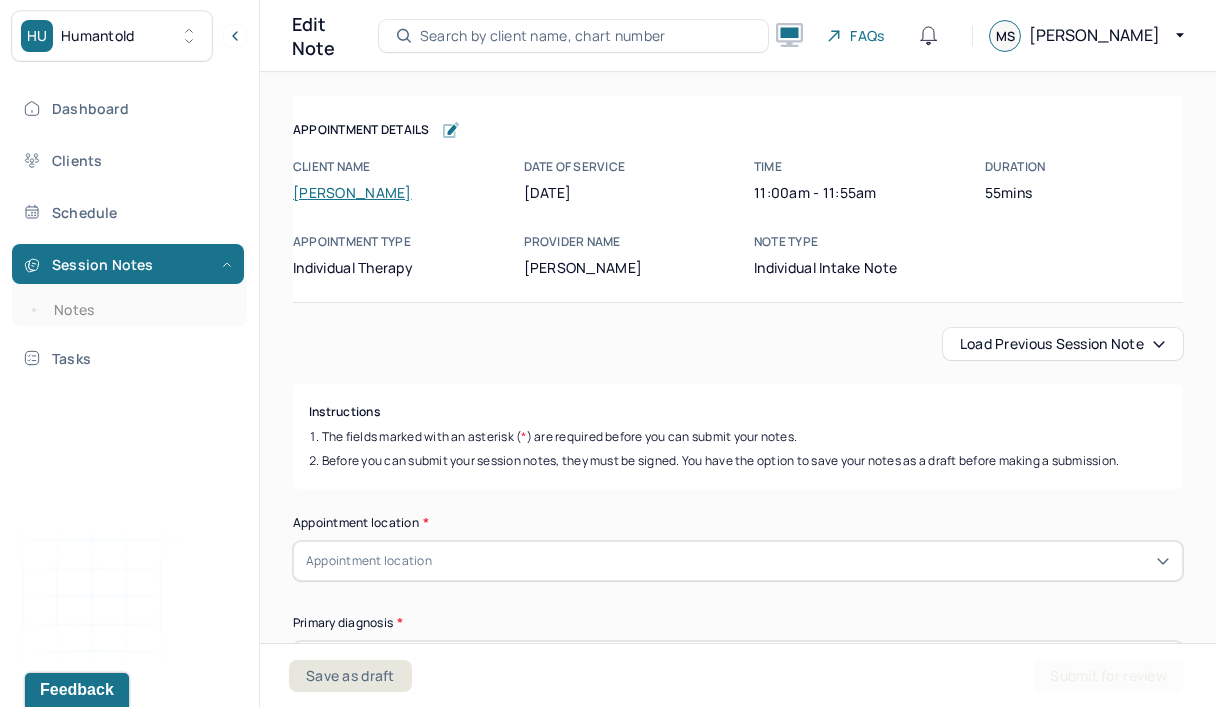 click on "Load previous session note" at bounding box center [1063, 344] 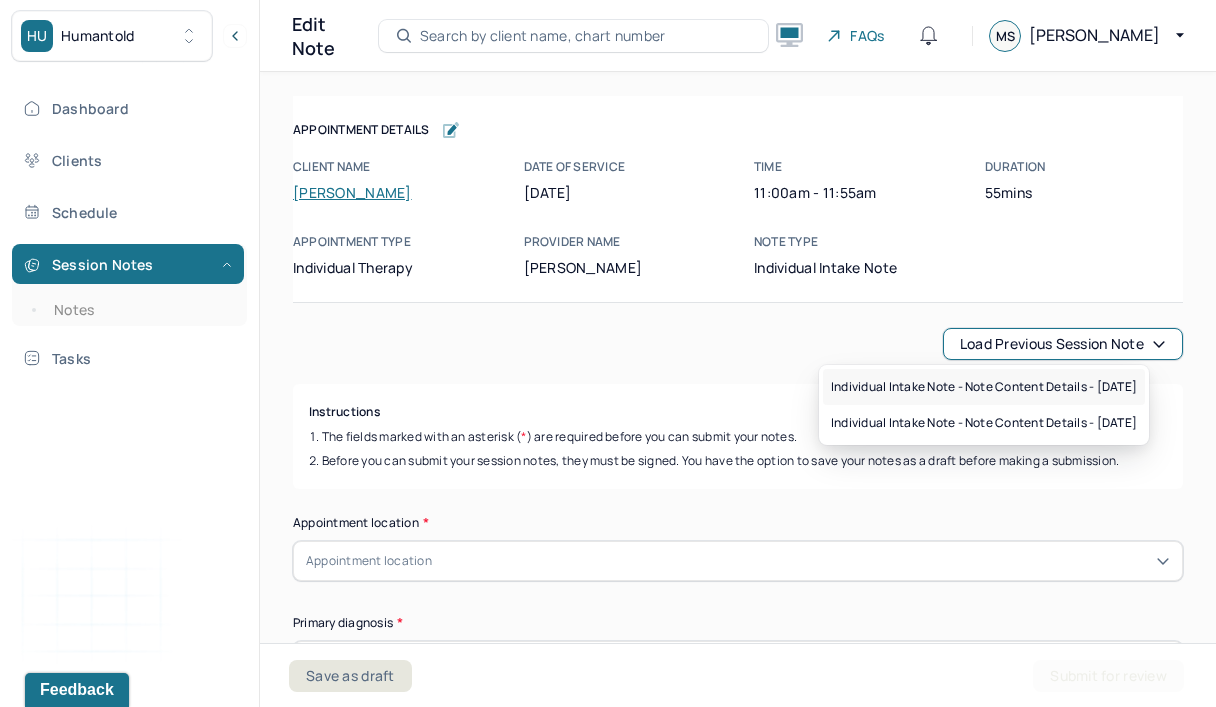 click on "Individual intake note   - Note content Details -   [DATE]" at bounding box center [984, 387] 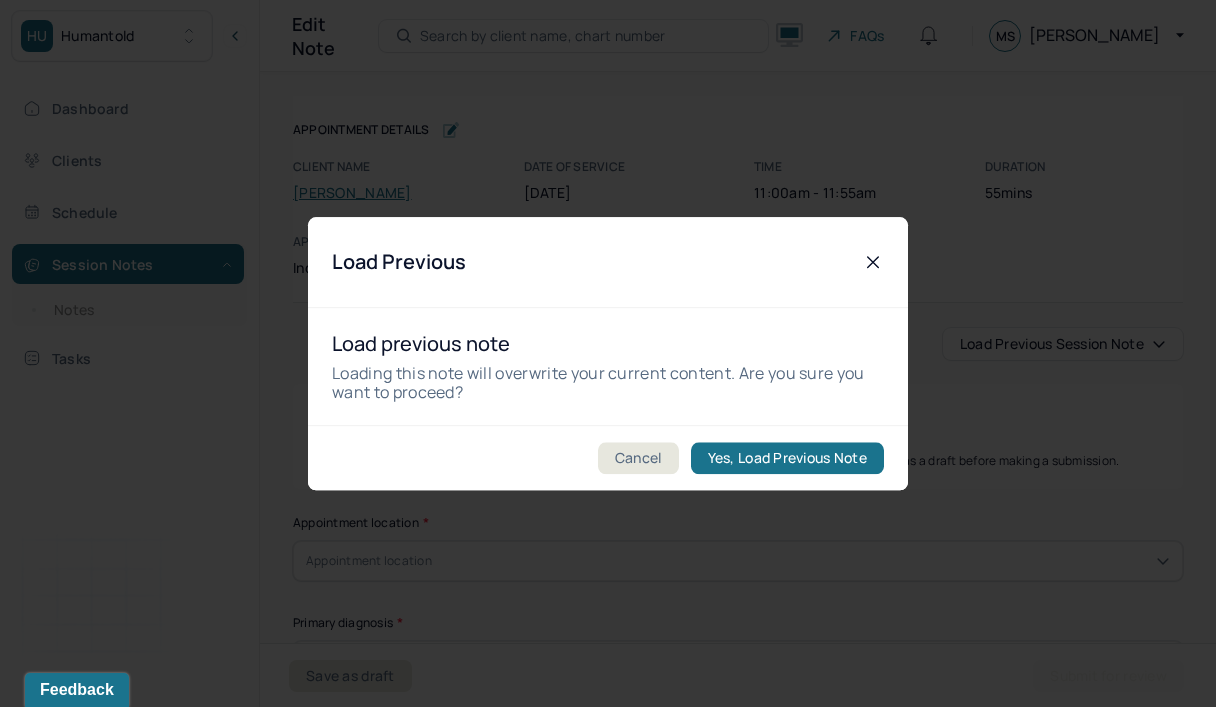 click on "Yes, Load Previous Note" at bounding box center (787, 458) 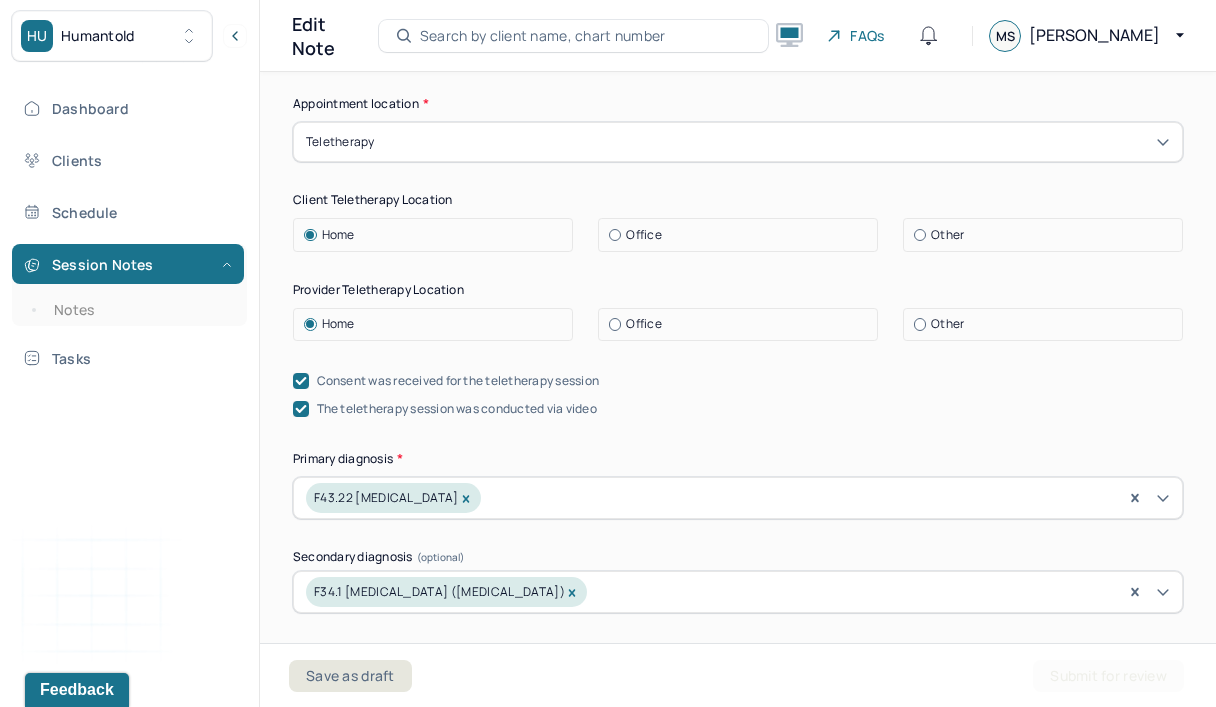 scroll, scrollTop: 441, scrollLeft: 0, axis: vertical 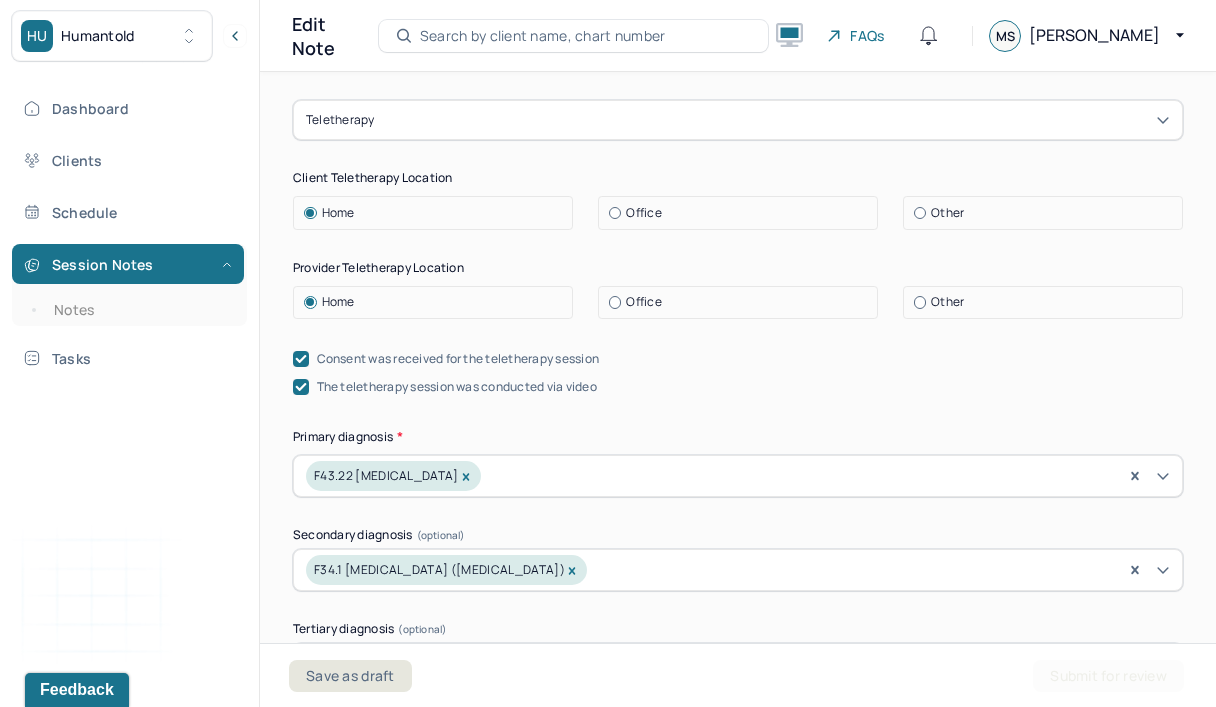 click on "Save as draft" at bounding box center [350, 676] 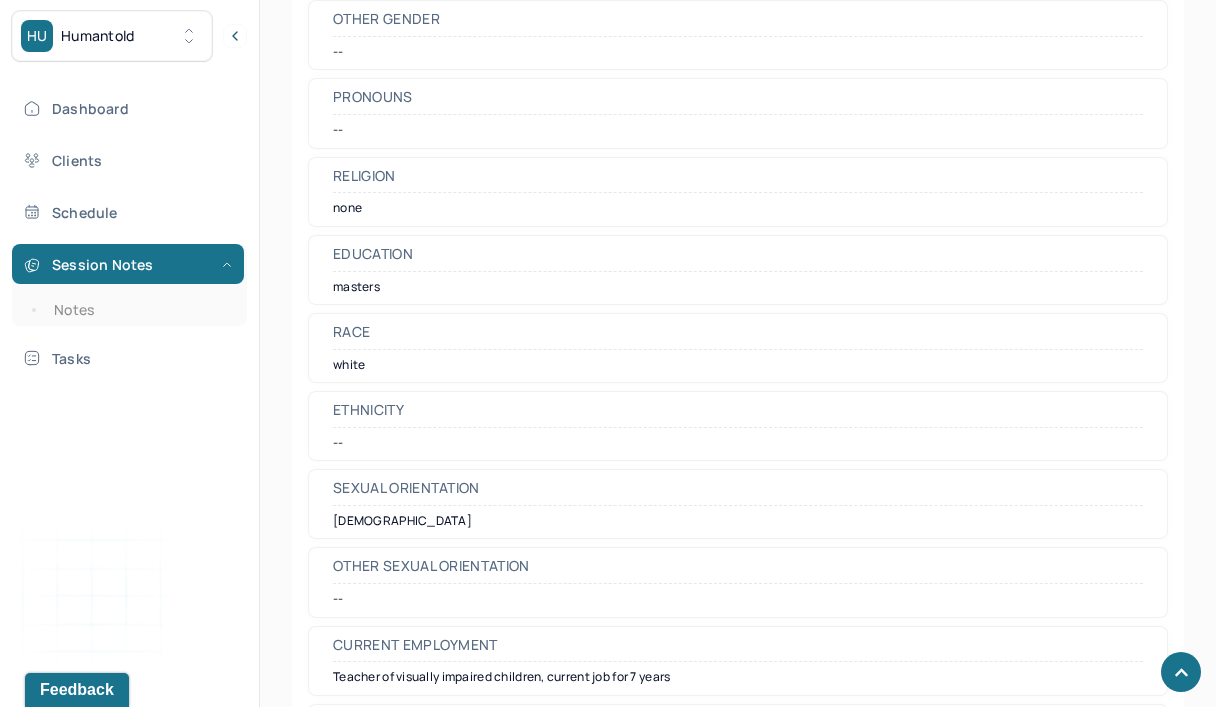 scroll, scrollTop: 1259, scrollLeft: 0, axis: vertical 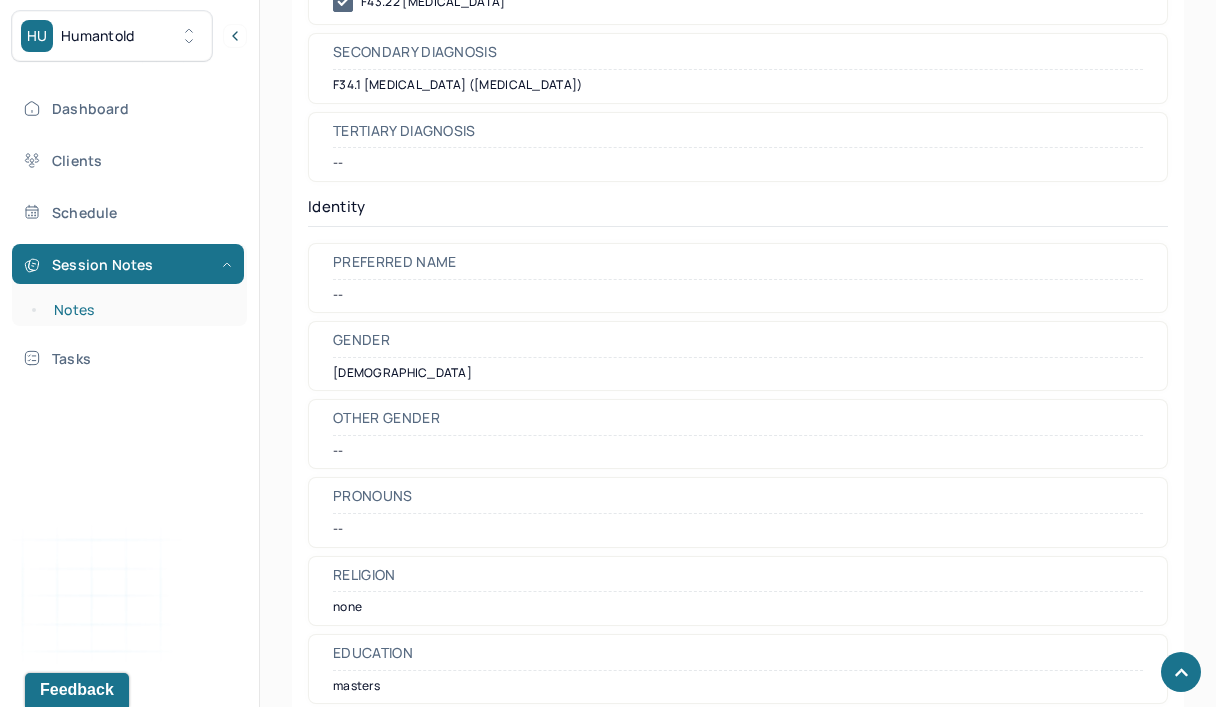 click on "Notes" at bounding box center (139, 310) 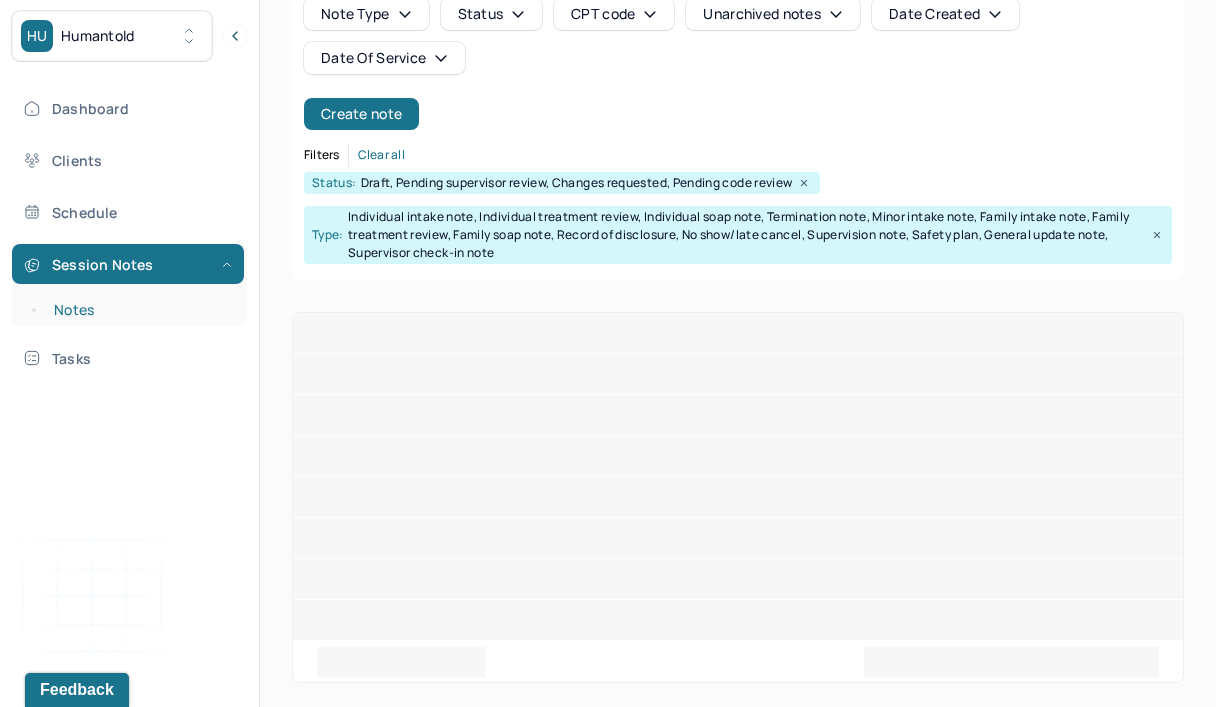 scroll, scrollTop: 0, scrollLeft: 0, axis: both 